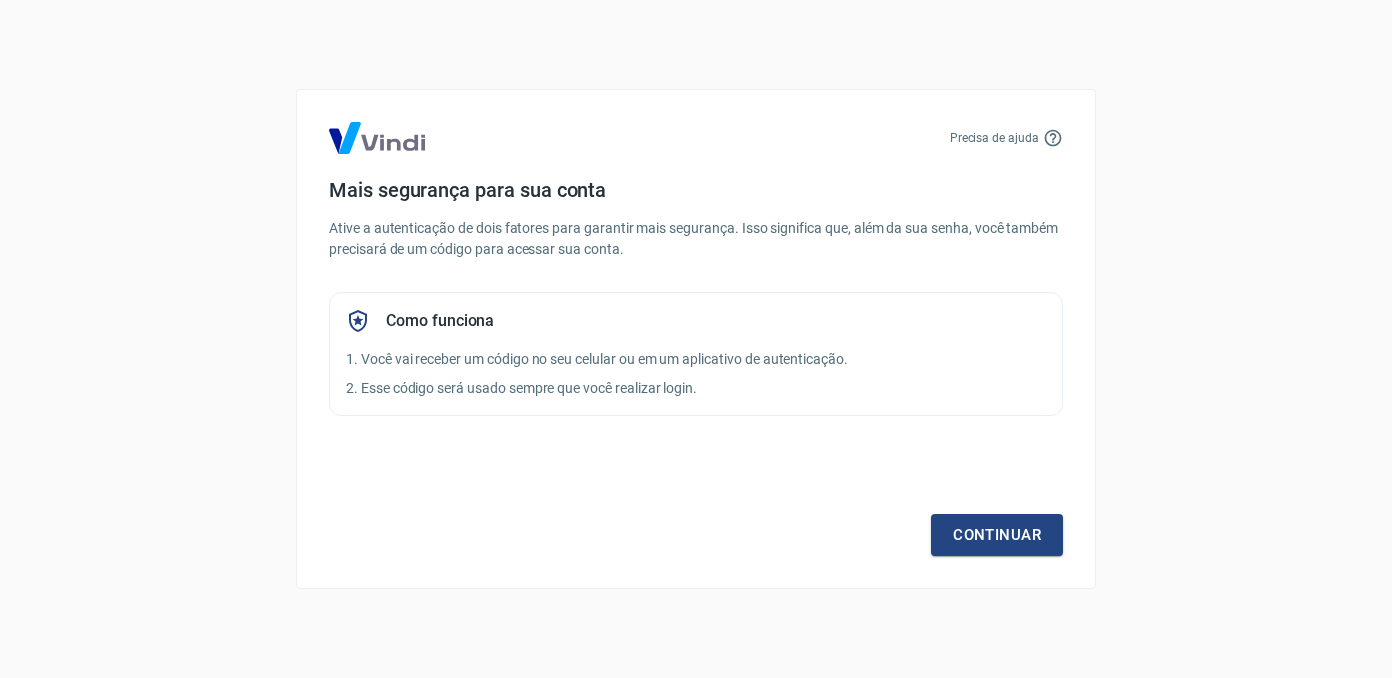 scroll, scrollTop: 0, scrollLeft: 0, axis: both 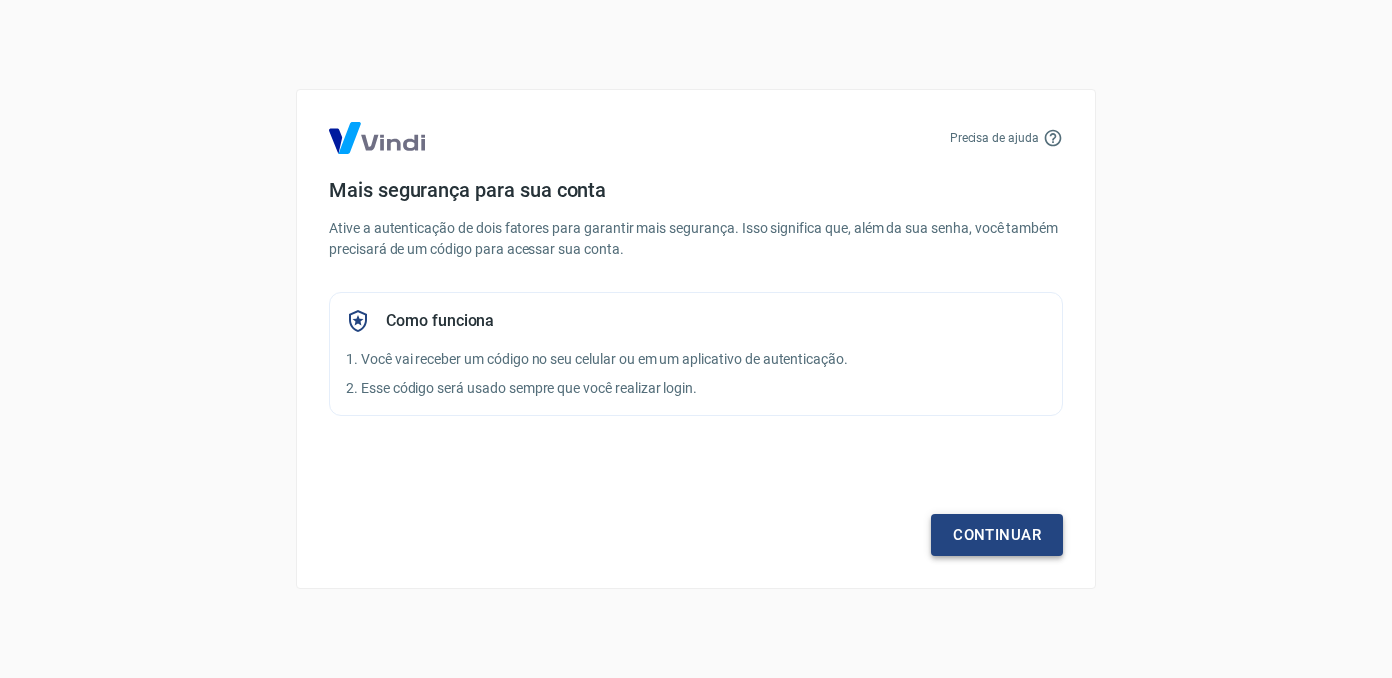 click on "Continuar" at bounding box center (997, 535) 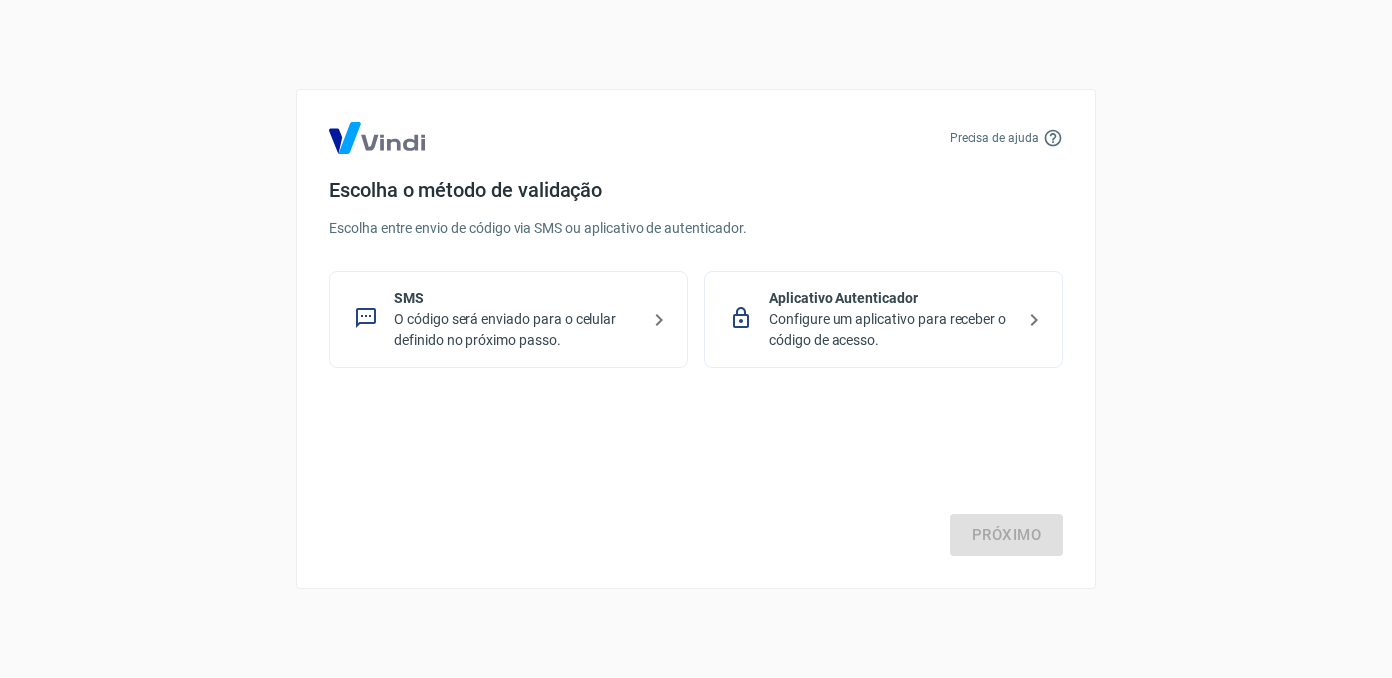 click on "Precisa de ajuda Escolha o método de validação Escolha entre envio de código via SMS ou aplicativo de autenticador. SMS O código será enviado para o celular definido no próximo passo. Aplicativo Autenticador Configure um aplicativo para receber o código de acesso. Próximo" at bounding box center [696, 339] 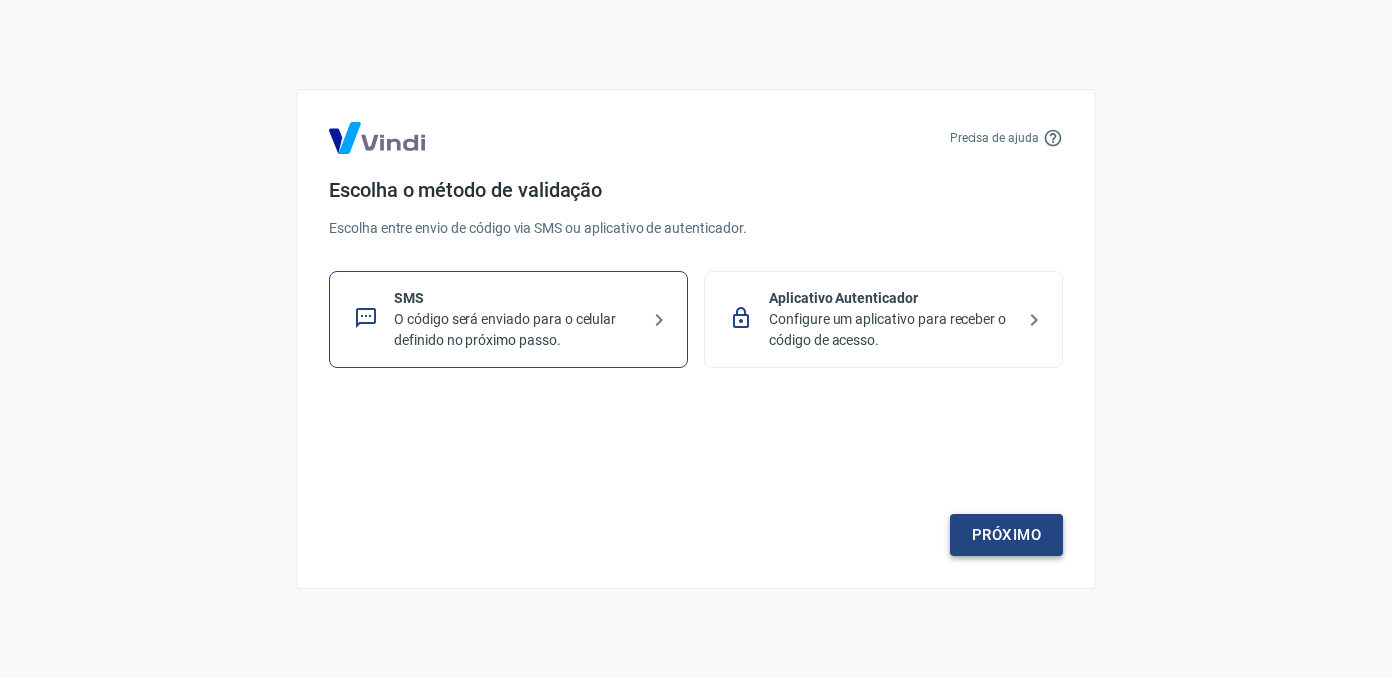 click on "Próximo" at bounding box center (1006, 535) 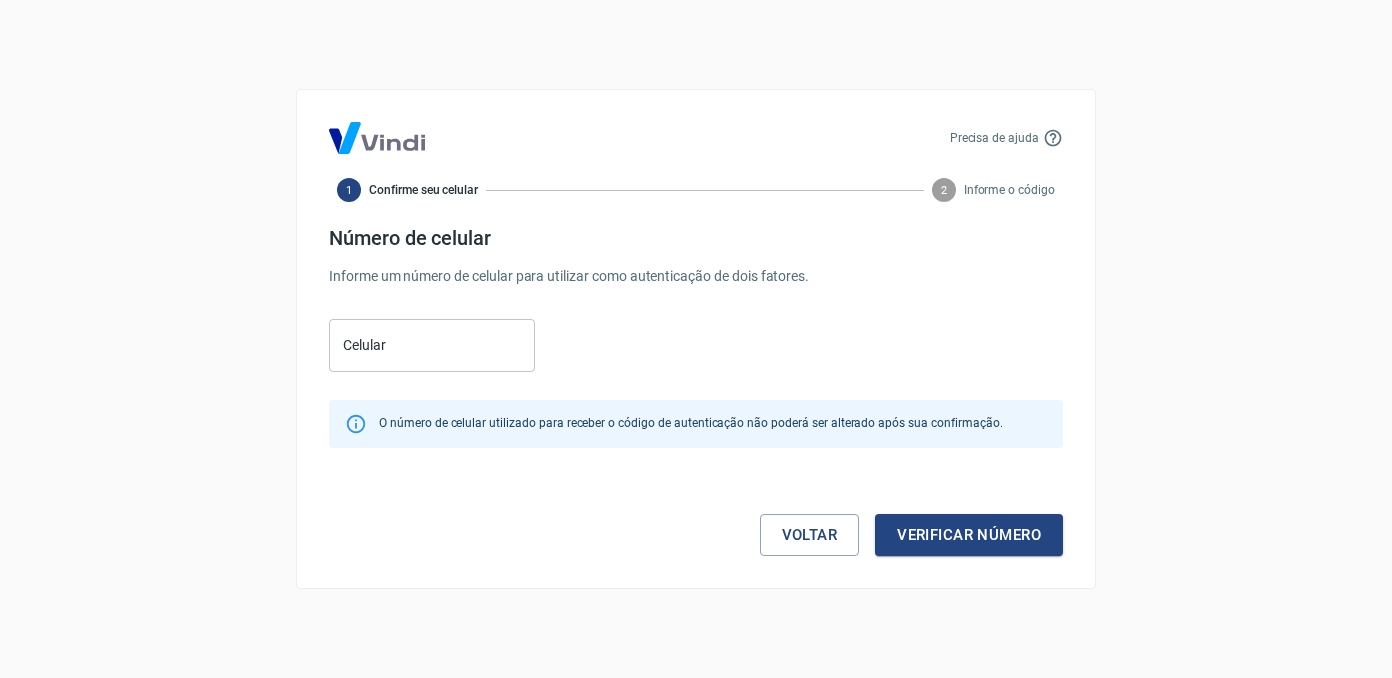 click on "Precisa de ajuda 1 Confirme seu celular 2 Informe o código Número de celular Informe um número de celular para utilizar como autenticação de dois fatores. Celular Celular O número de celular utilizado para receber o código de autenticação não poderá ser alterado após sua confirmação. Voltar Verificar número" at bounding box center (696, 339) 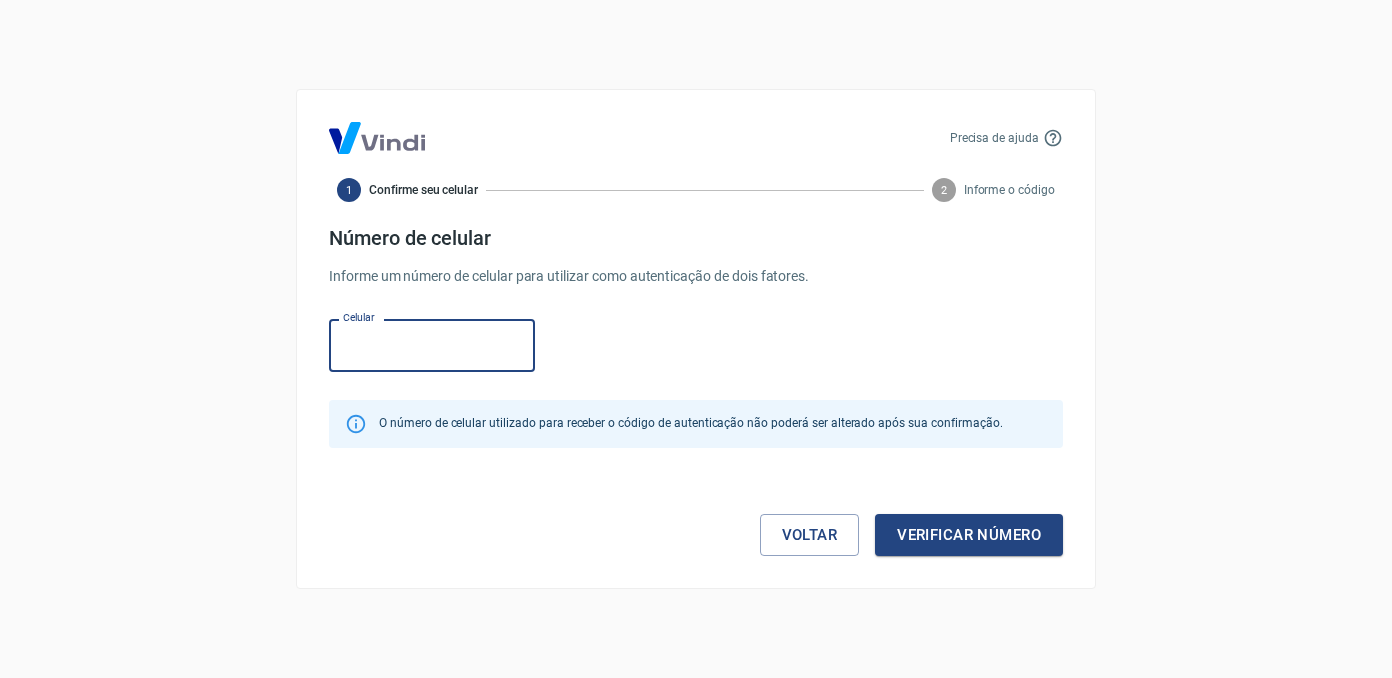 click on "Celular" at bounding box center [432, 345] 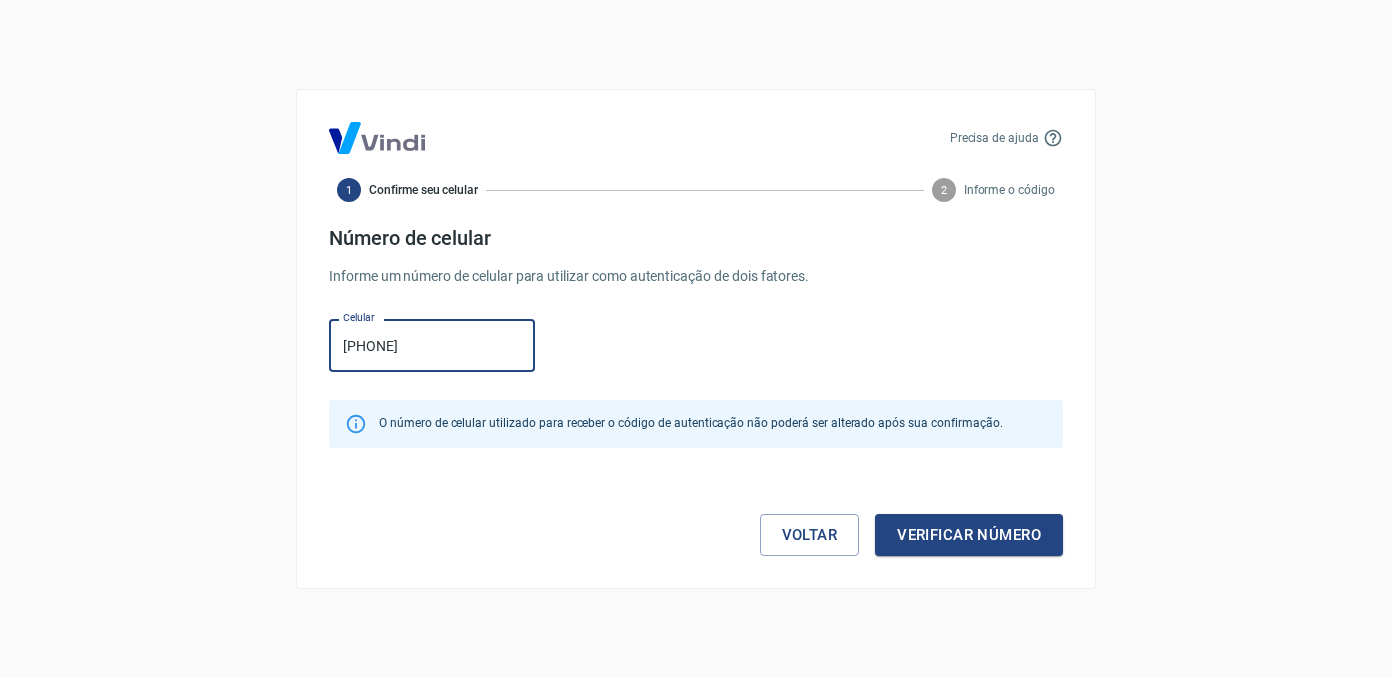 click on "Verificar número" at bounding box center [969, 535] 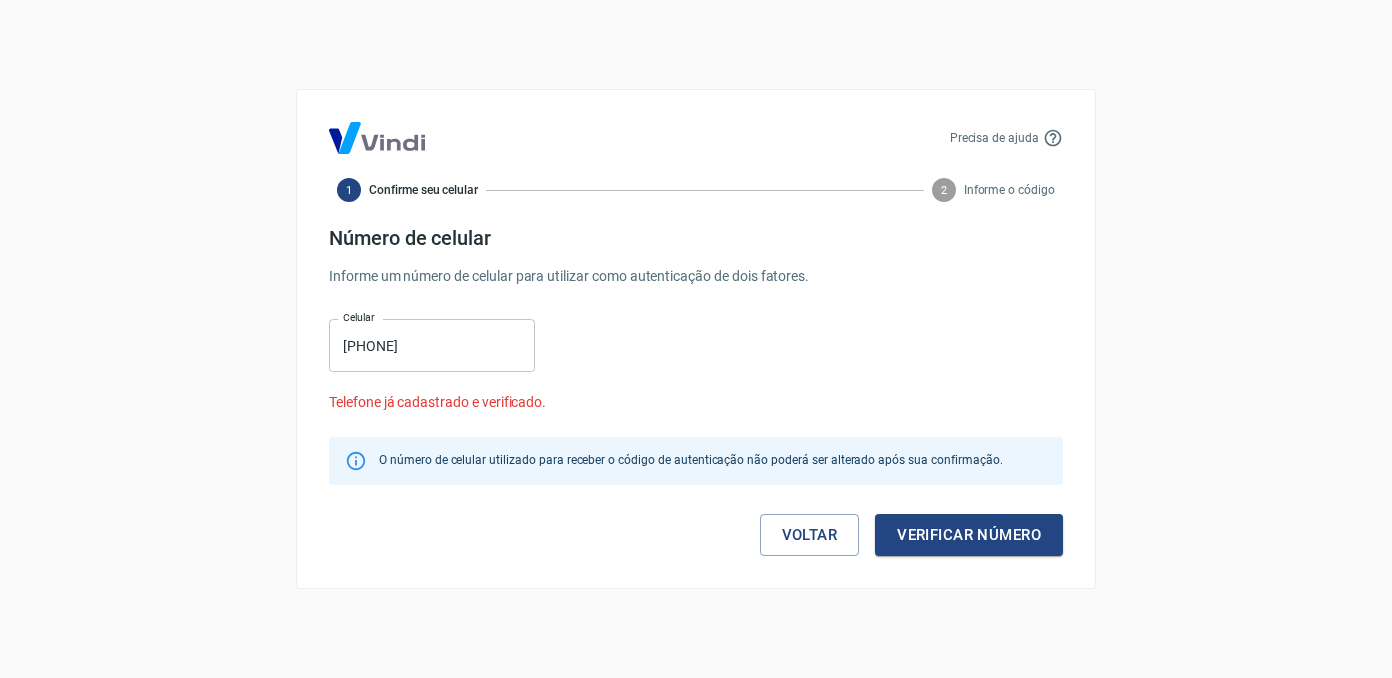 click on "Precisa de ajuda 1 Confirme seu celular 2 Informe o código Número de celular Informe um número de celular para utilizar como autenticação de dois fatores. Celular [PHONE] Celular Telefone já cadastrado e verificado. O número de celular utilizado para receber o código de autenticação não poderá ser alterado após sua confirmação. Voltar Verificar número" at bounding box center [696, 339] 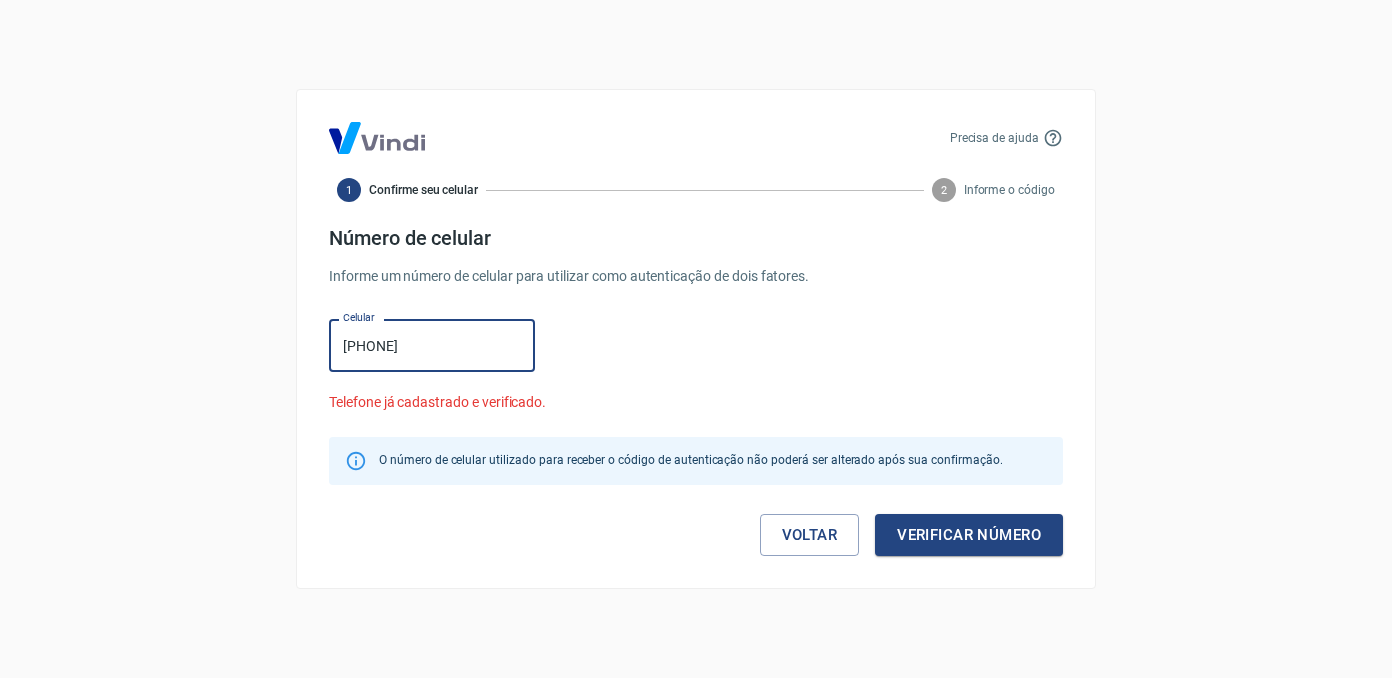 drag, startPoint x: 476, startPoint y: 360, endPoint x: 85, endPoint y: 317, distance: 393.35733 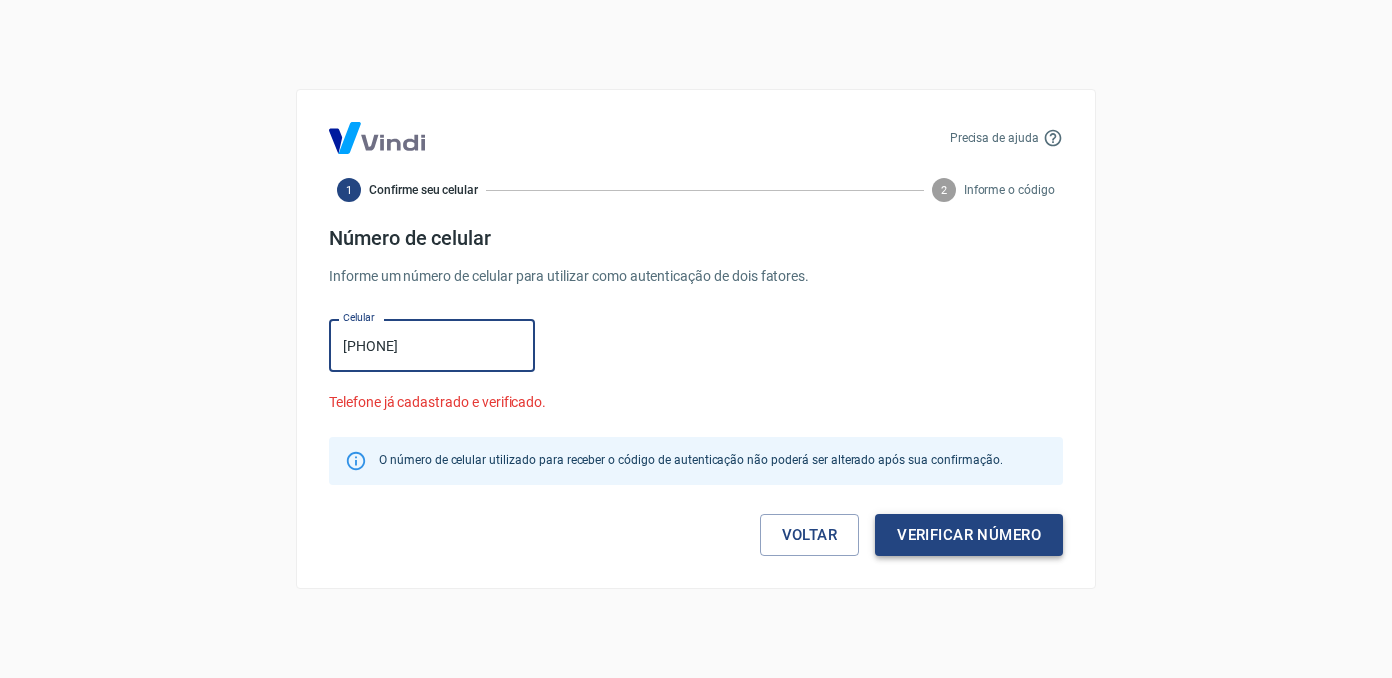 type on "[PHONE]" 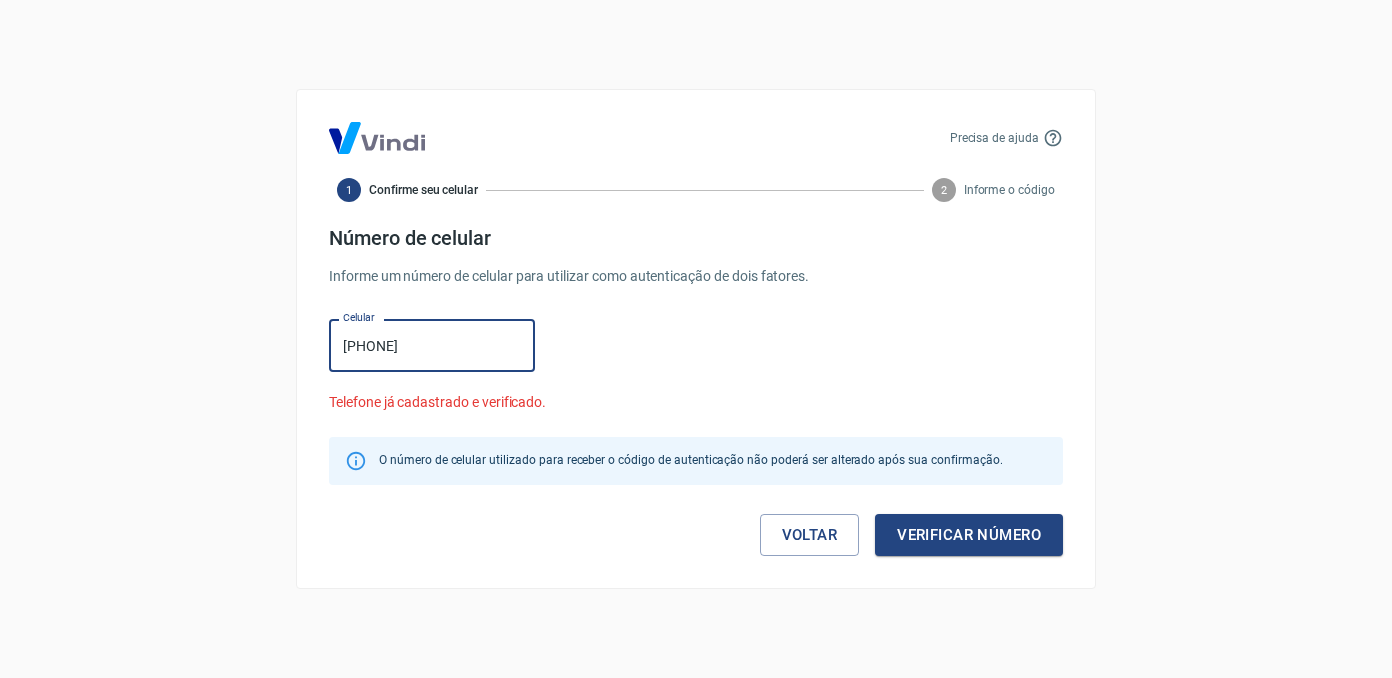 click on "Verificar número" at bounding box center [969, 535] 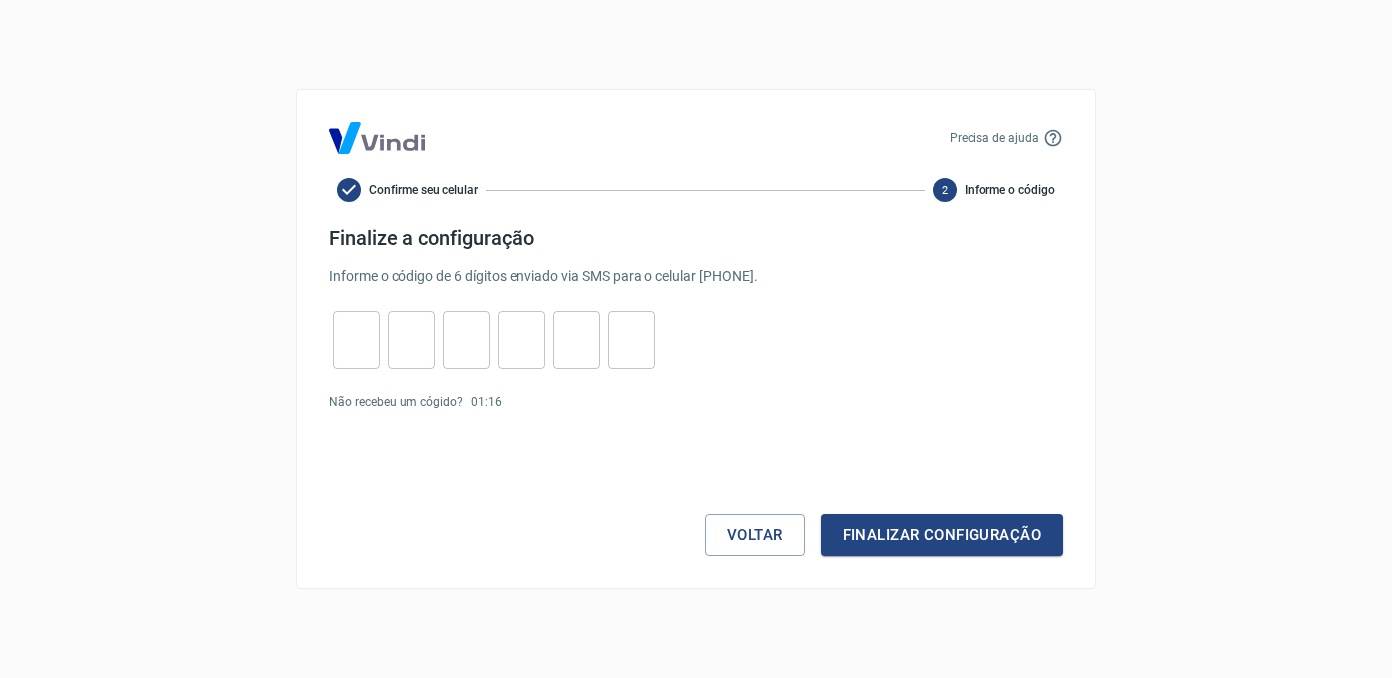click on "Precisa de ajuda Confirme seu celular 2 Informe o código Finalize a configuração Informe o código de 6 dígitos enviado via SMS para o celular   [PHONE] . ​ ​ ​ ​ ​ ​ Não recebeu um cógido? 01 : 16 Voltar Finalizar configuração" at bounding box center (696, 339) 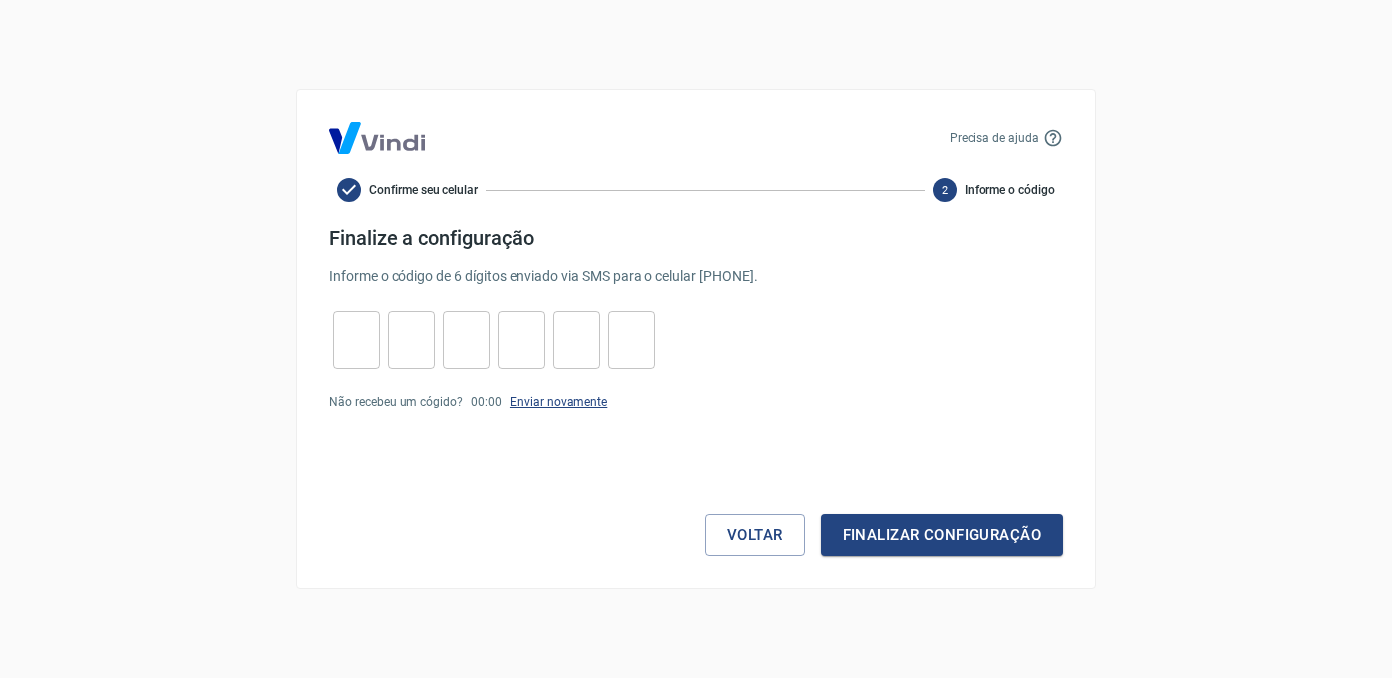 click on "Enviar novamente" at bounding box center (558, 402) 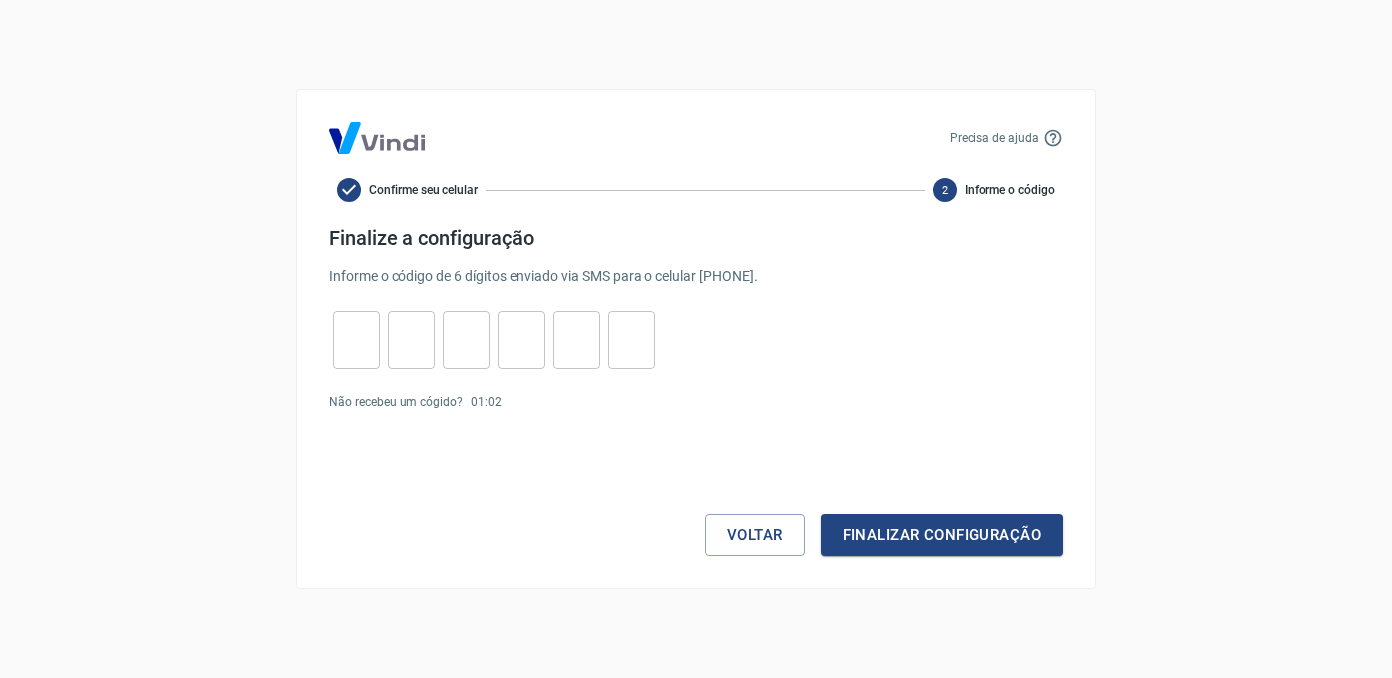 drag, startPoint x: 1237, startPoint y: 407, endPoint x: 1096, endPoint y: 440, distance: 144.81023 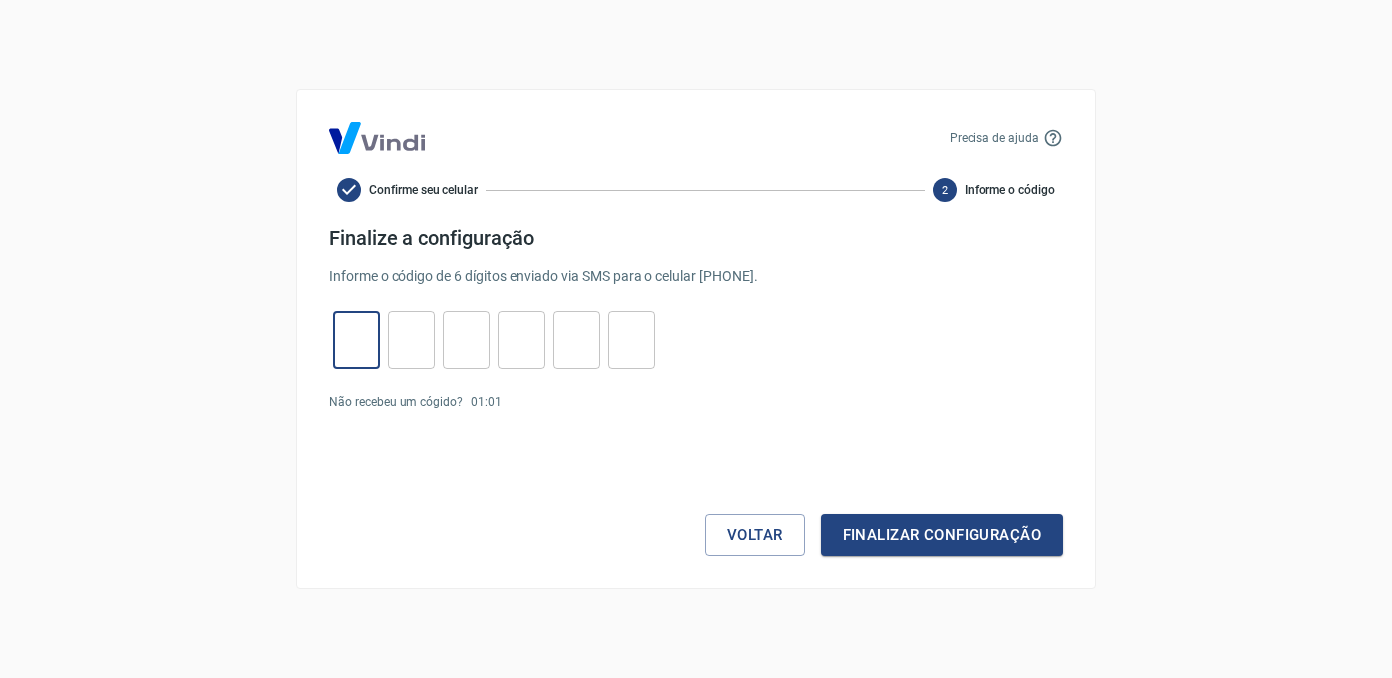 paste on "4" 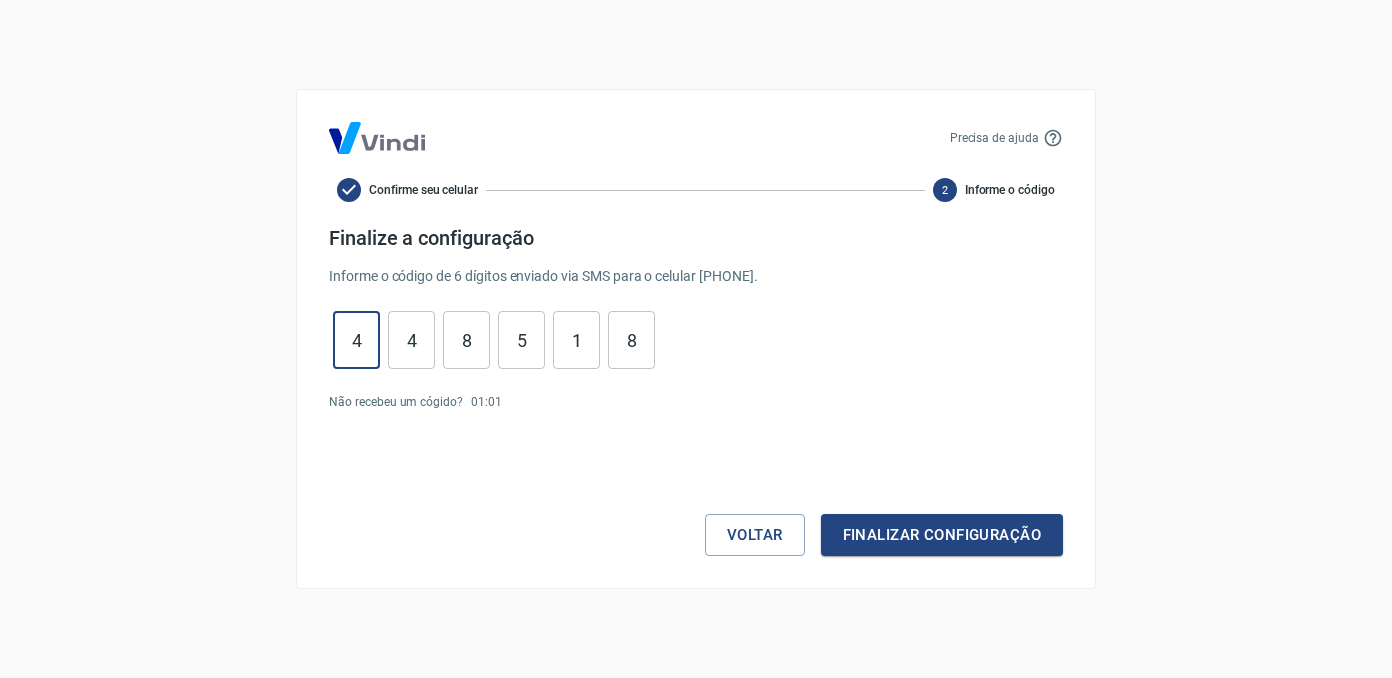 type on "4" 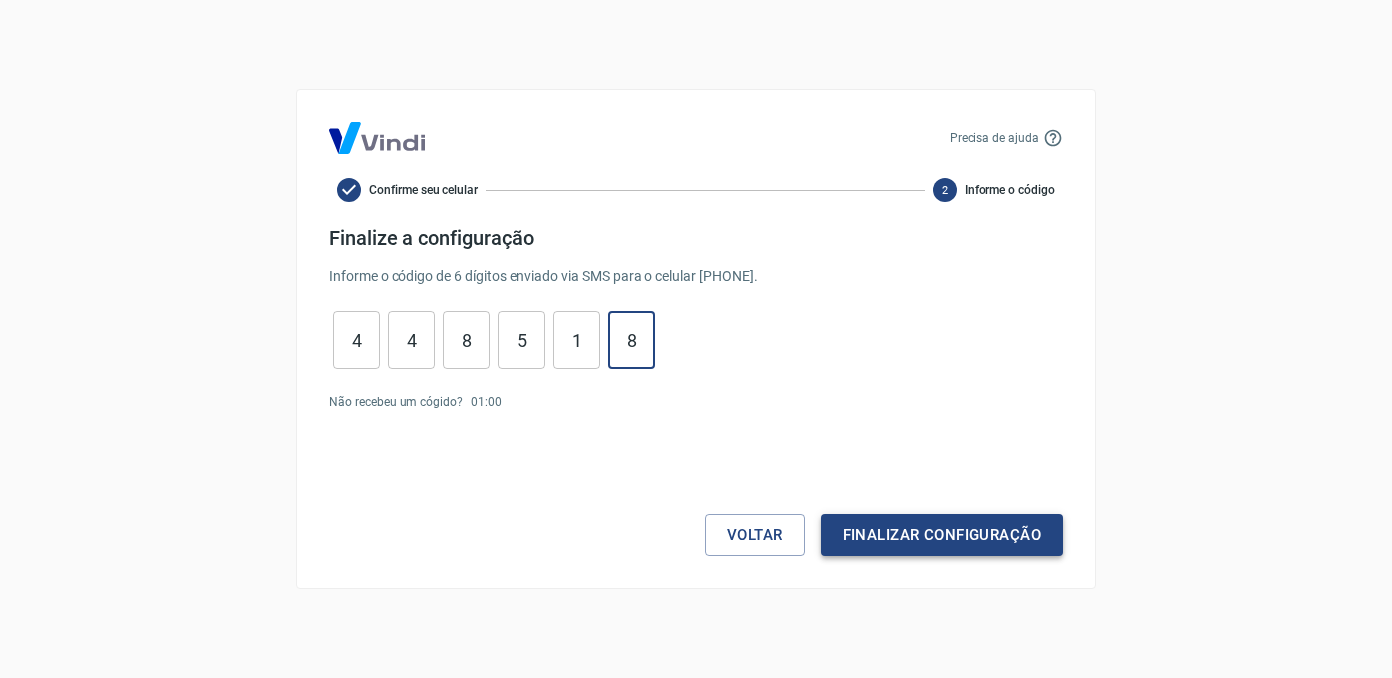 click on "Voltar Finalizar configuração" at bounding box center [696, 495] 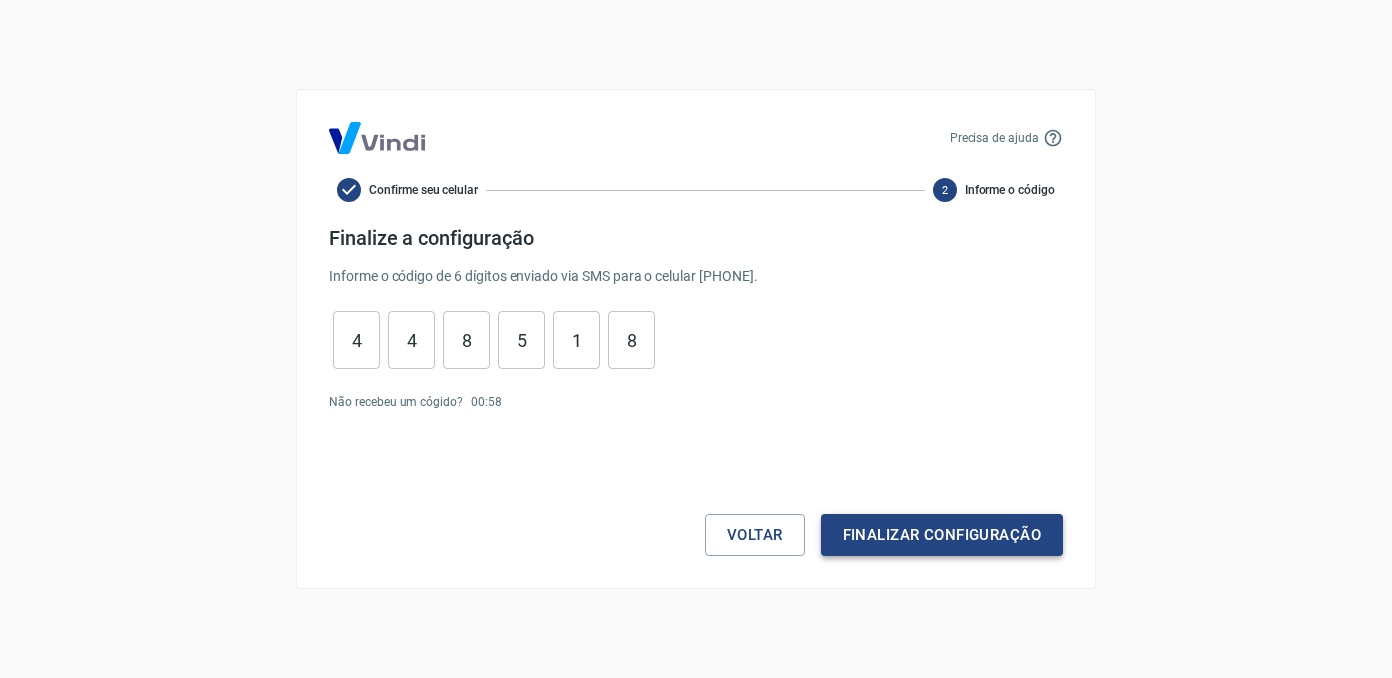click on "Finalizar configuração" at bounding box center [942, 535] 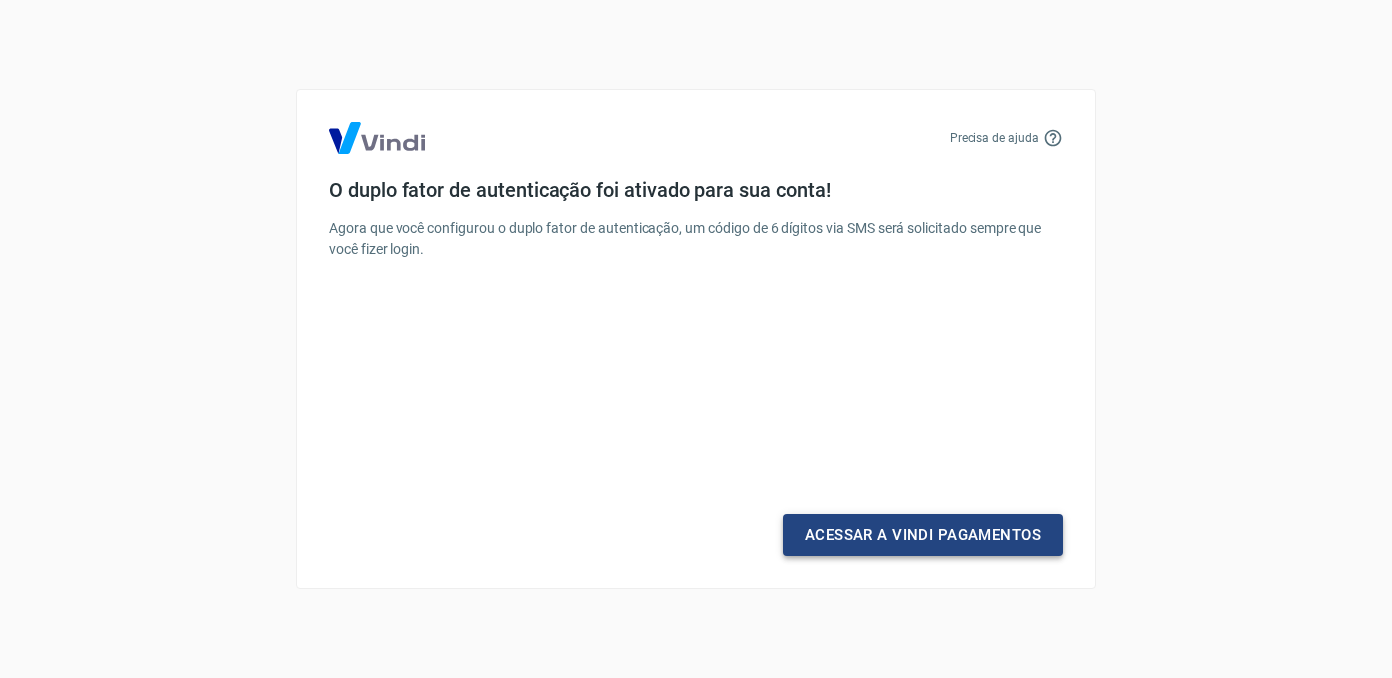 click on "Acessar a Vindi Pagamentos" at bounding box center [923, 535] 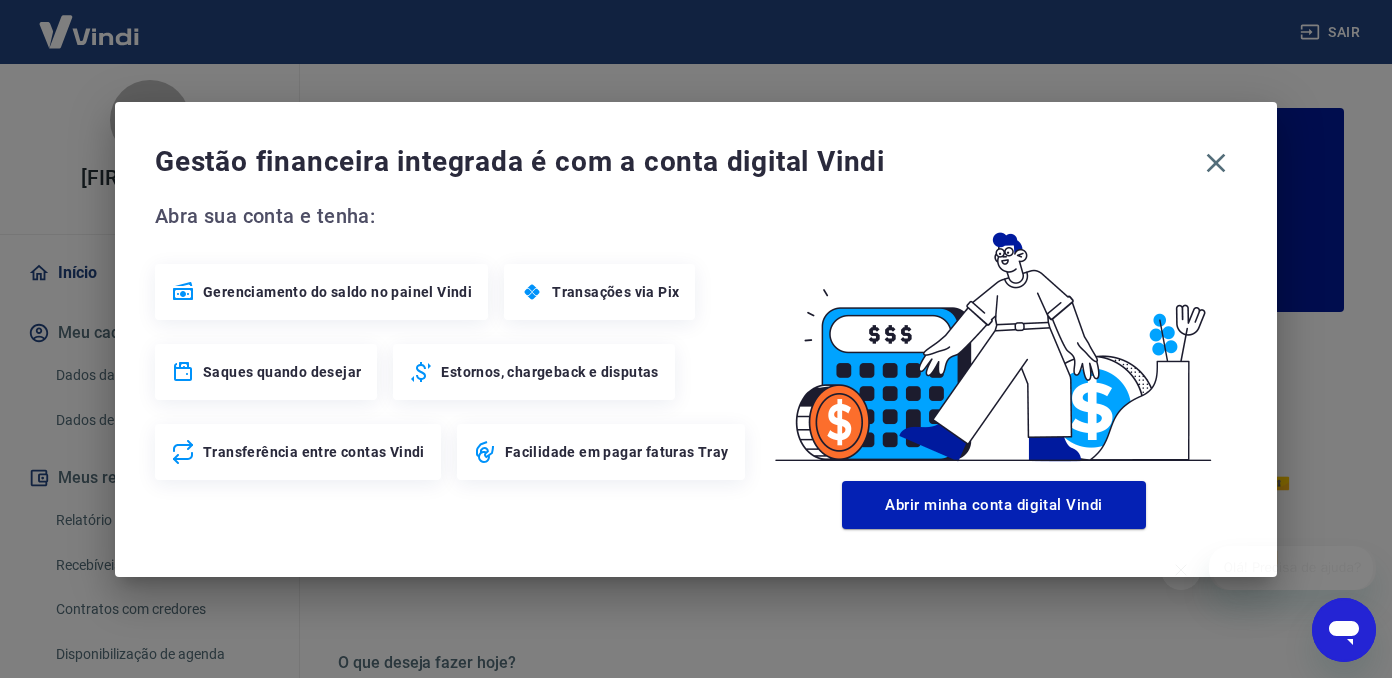 scroll, scrollTop: 0, scrollLeft: 0, axis: both 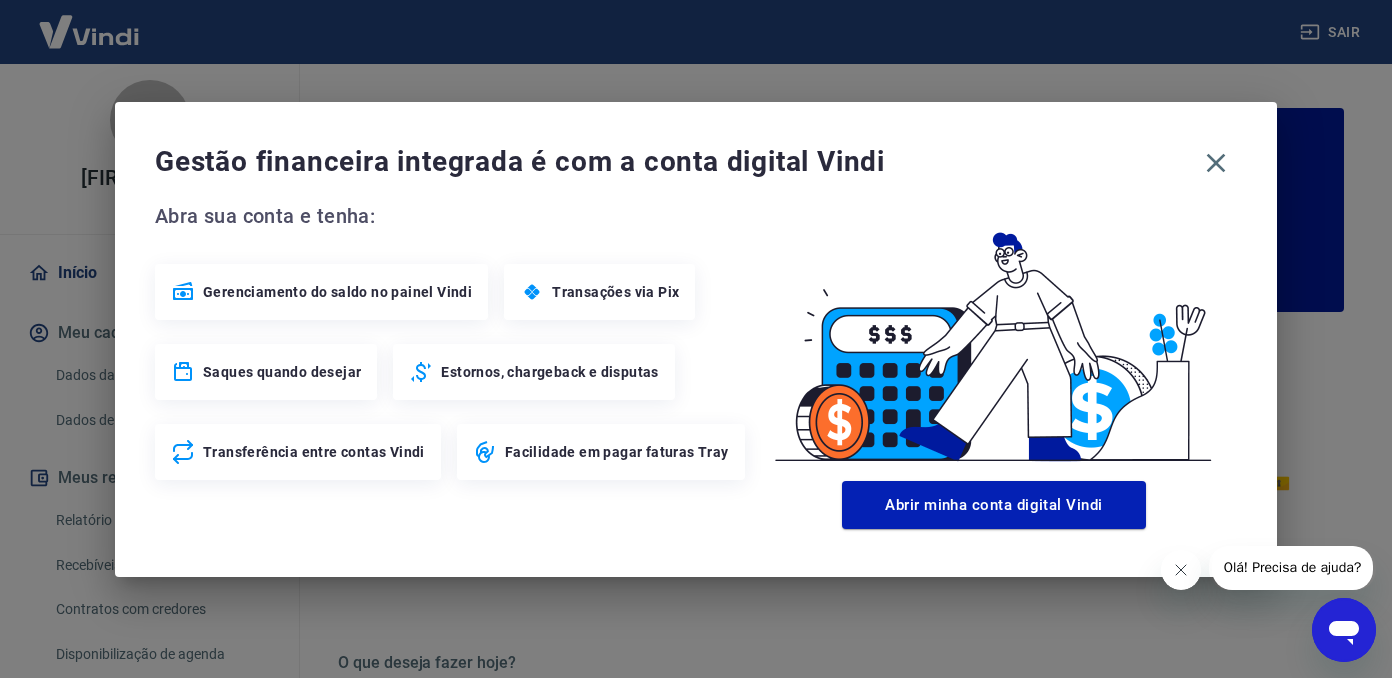 click at bounding box center [994, 336] 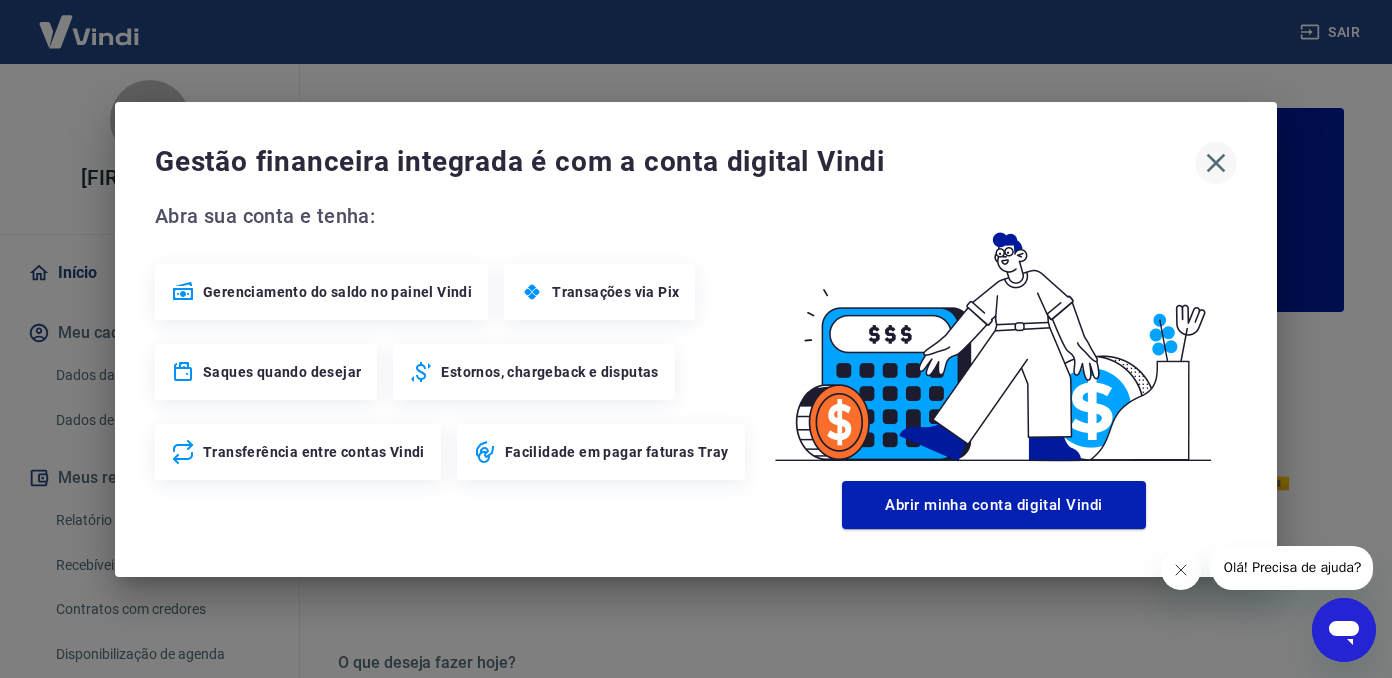 click 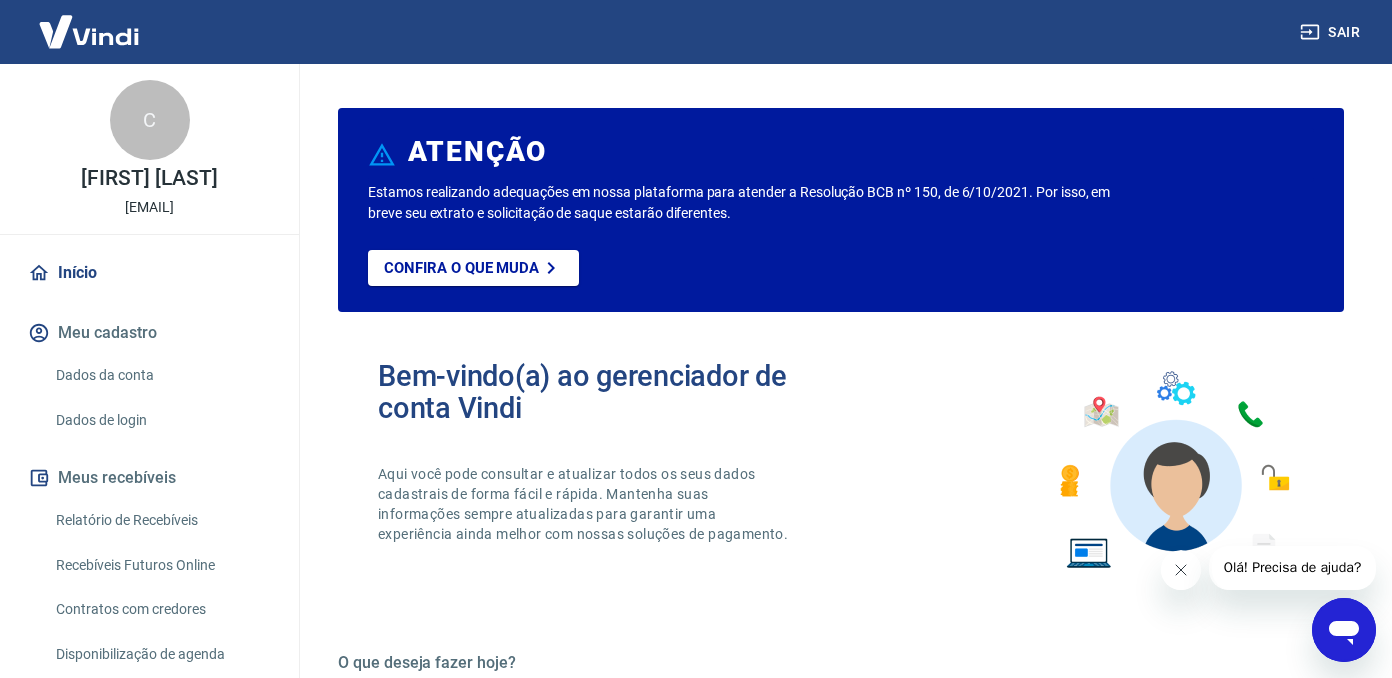 click on "Início" at bounding box center [149, 273] 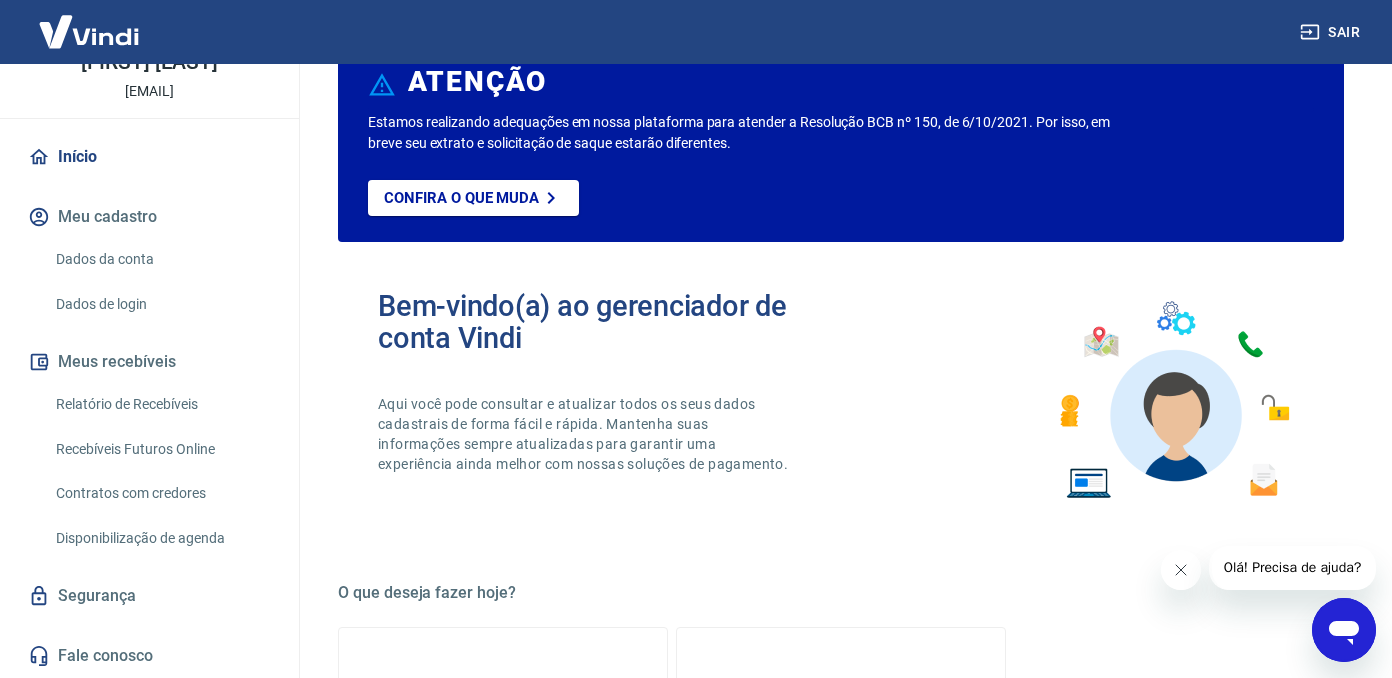 scroll, scrollTop: 0, scrollLeft: 0, axis: both 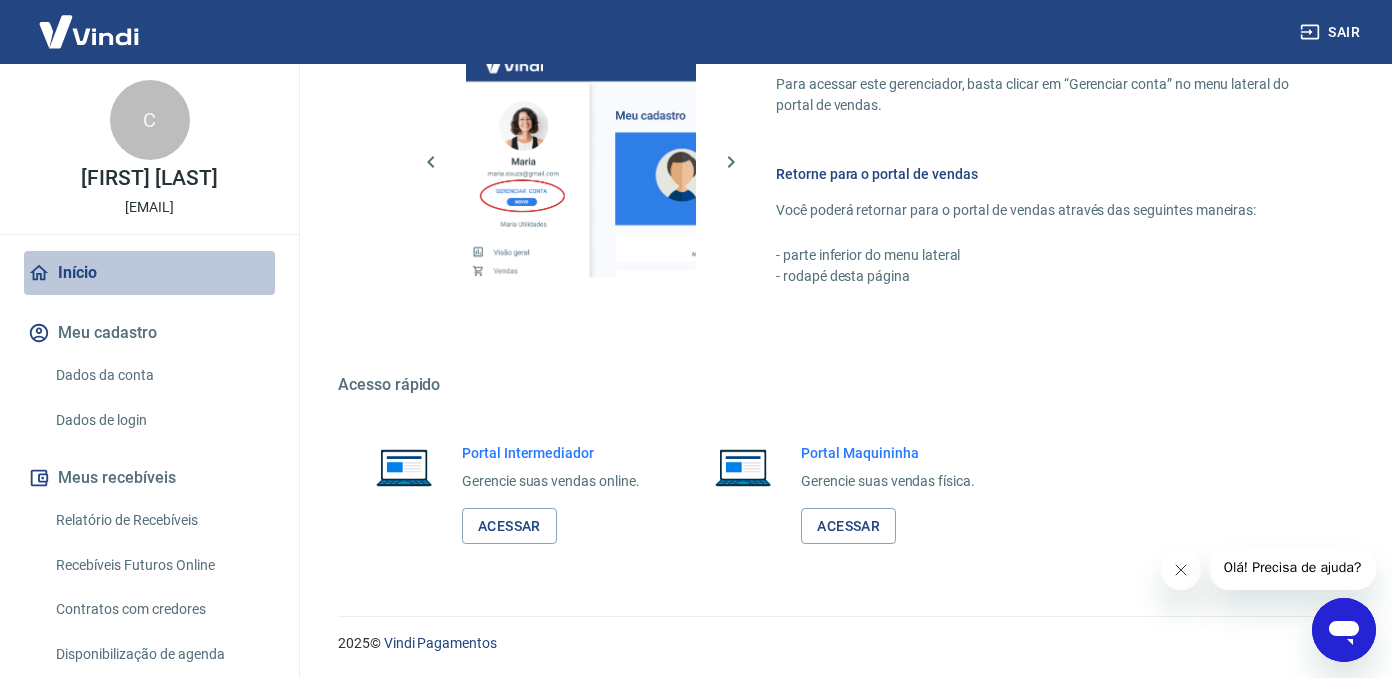 click on "Início" at bounding box center (149, 273) 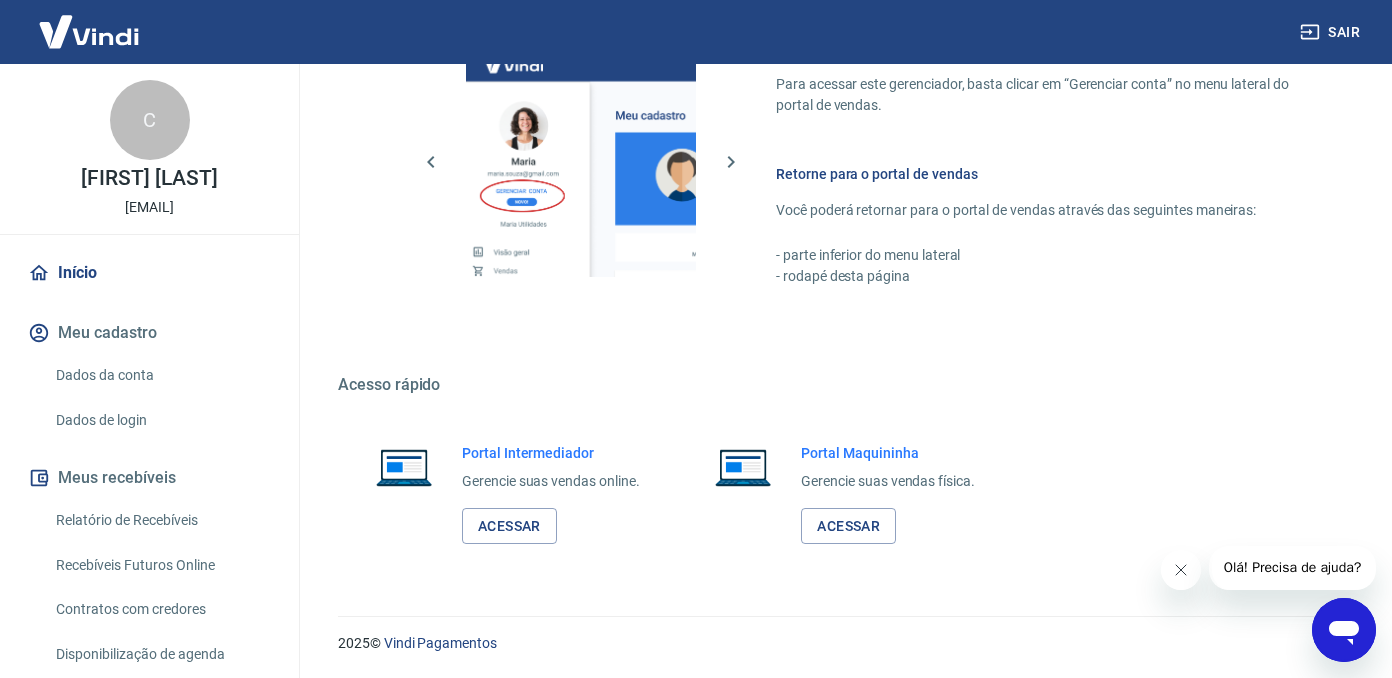 scroll, scrollTop: 1148, scrollLeft: 0, axis: vertical 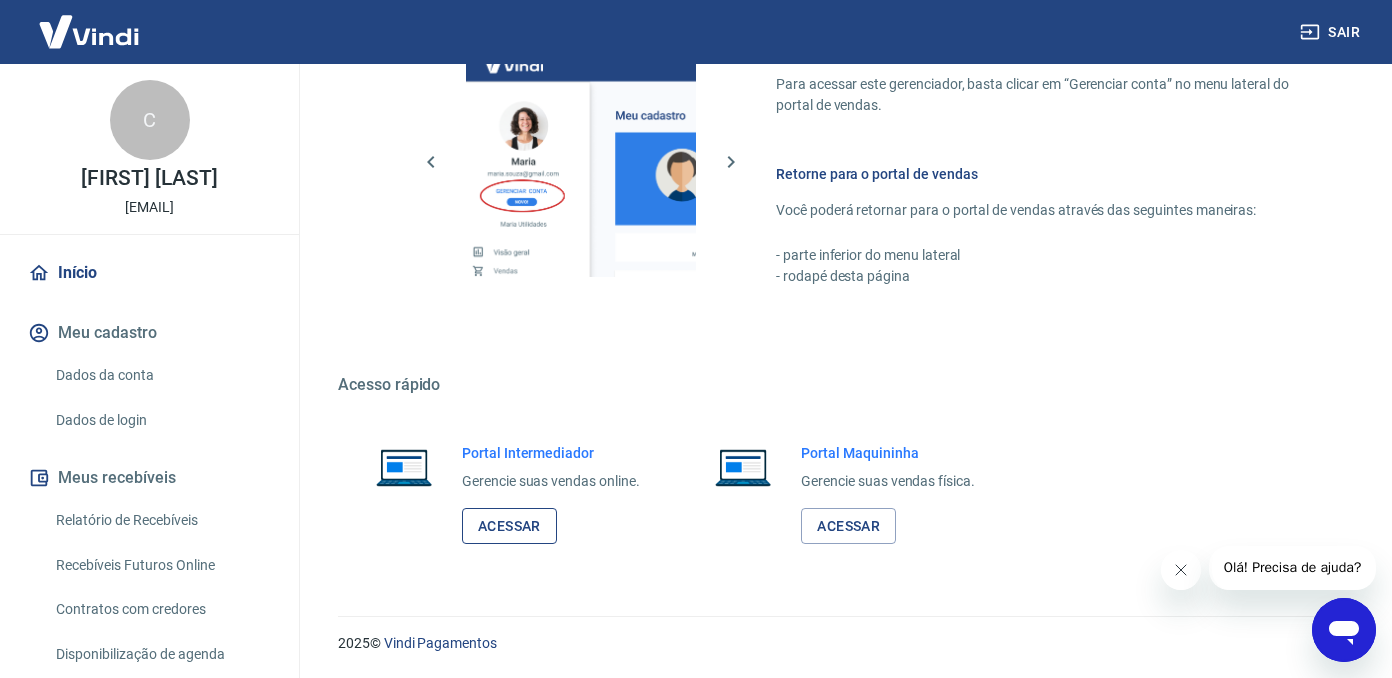 click on "Acessar" at bounding box center [509, 526] 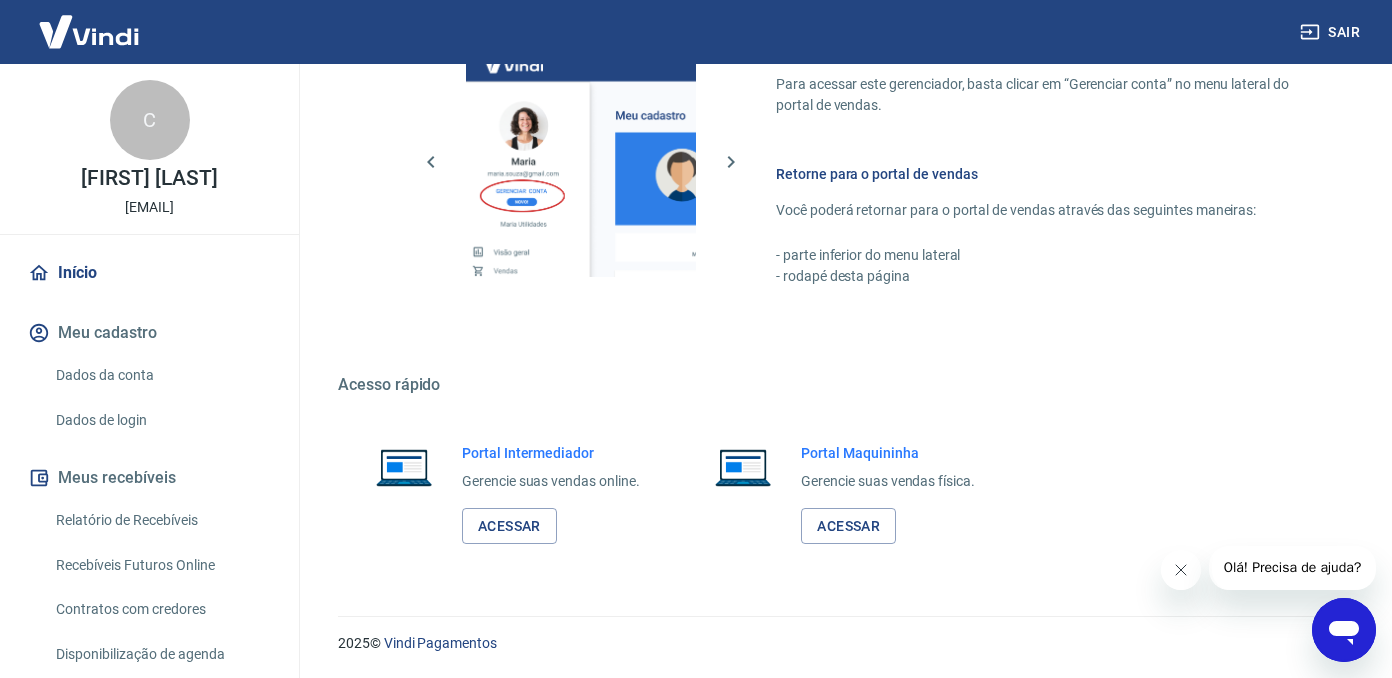 drag, startPoint x: 1223, startPoint y: 307, endPoint x: 605, endPoint y: 109, distance: 648.9438 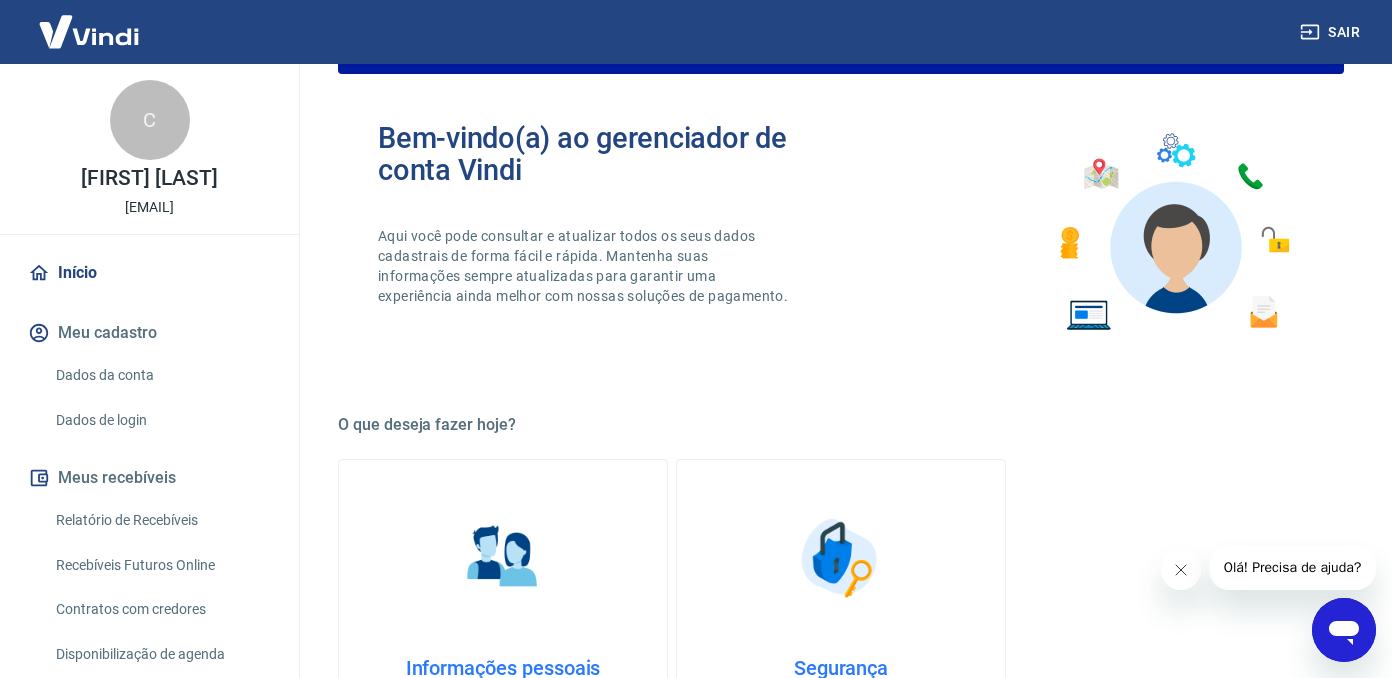 scroll, scrollTop: 0, scrollLeft: 0, axis: both 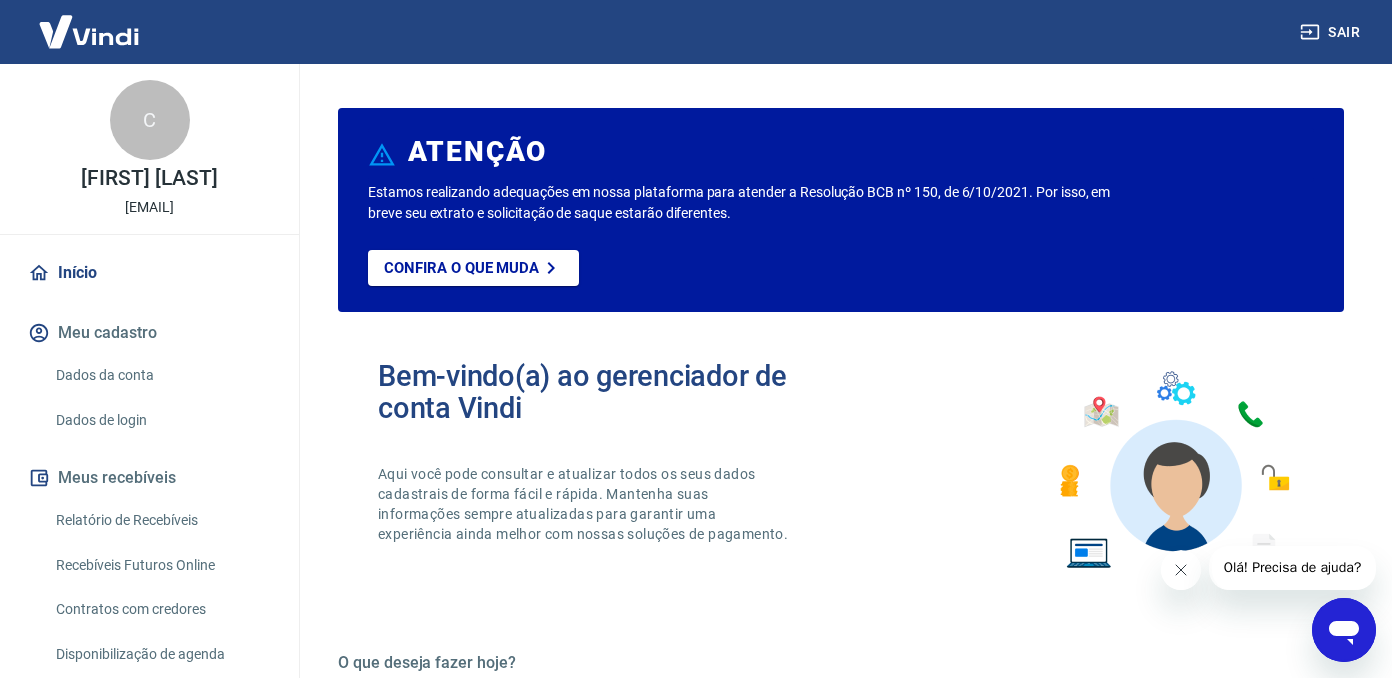 click on "Dados da conta" at bounding box center (161, 375) 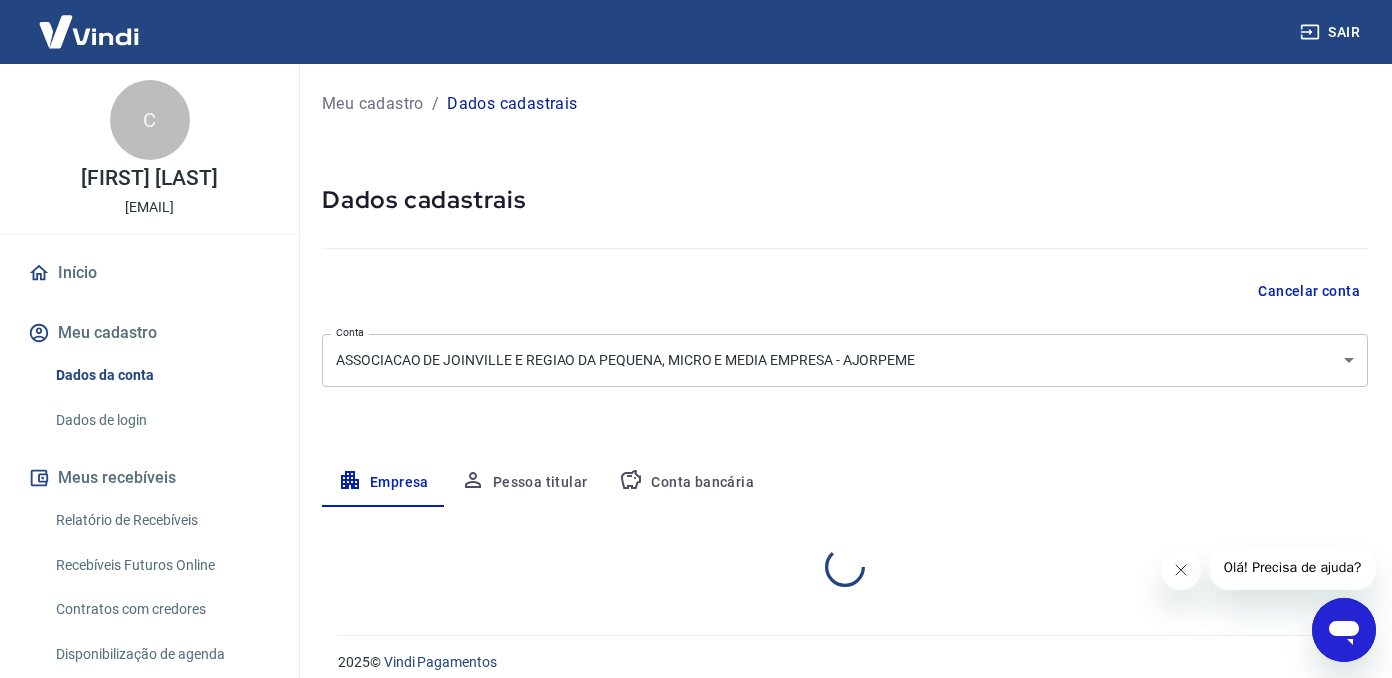 select on "SC" 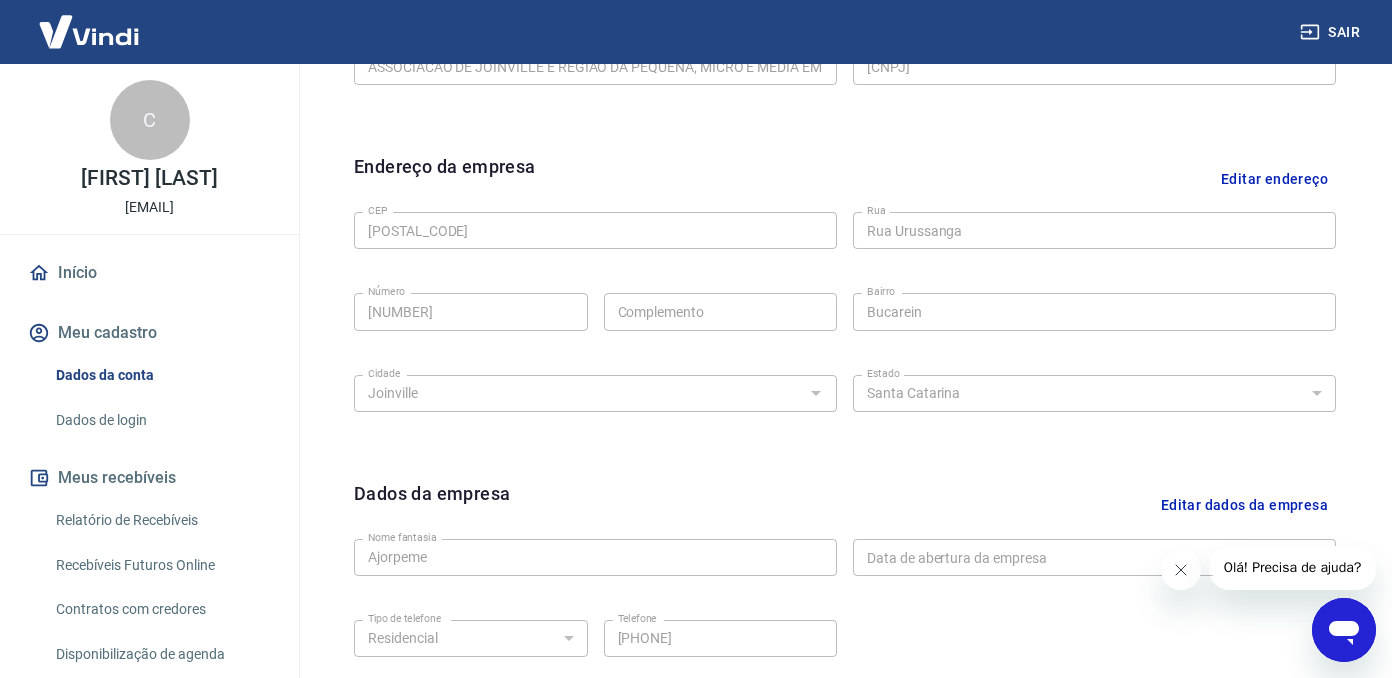 scroll, scrollTop: 764, scrollLeft: 0, axis: vertical 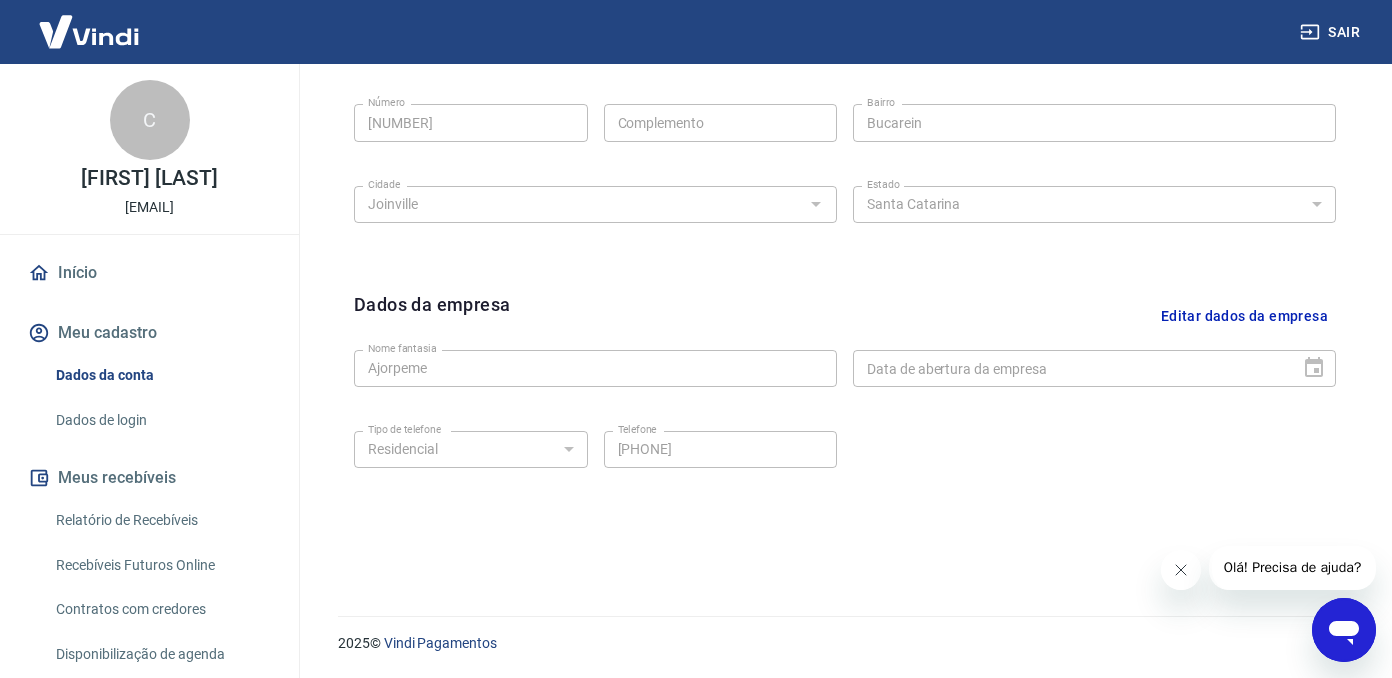 click on "Dados de login" at bounding box center (161, 420) 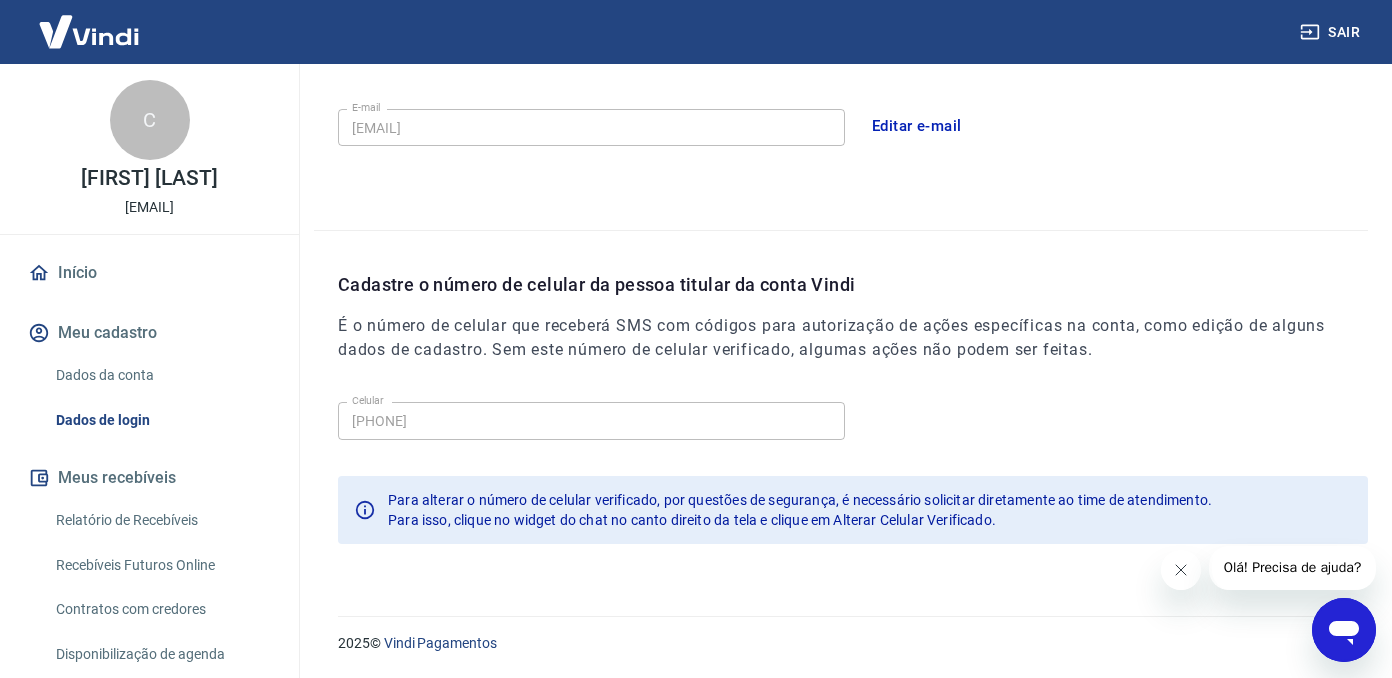 scroll, scrollTop: 603, scrollLeft: 0, axis: vertical 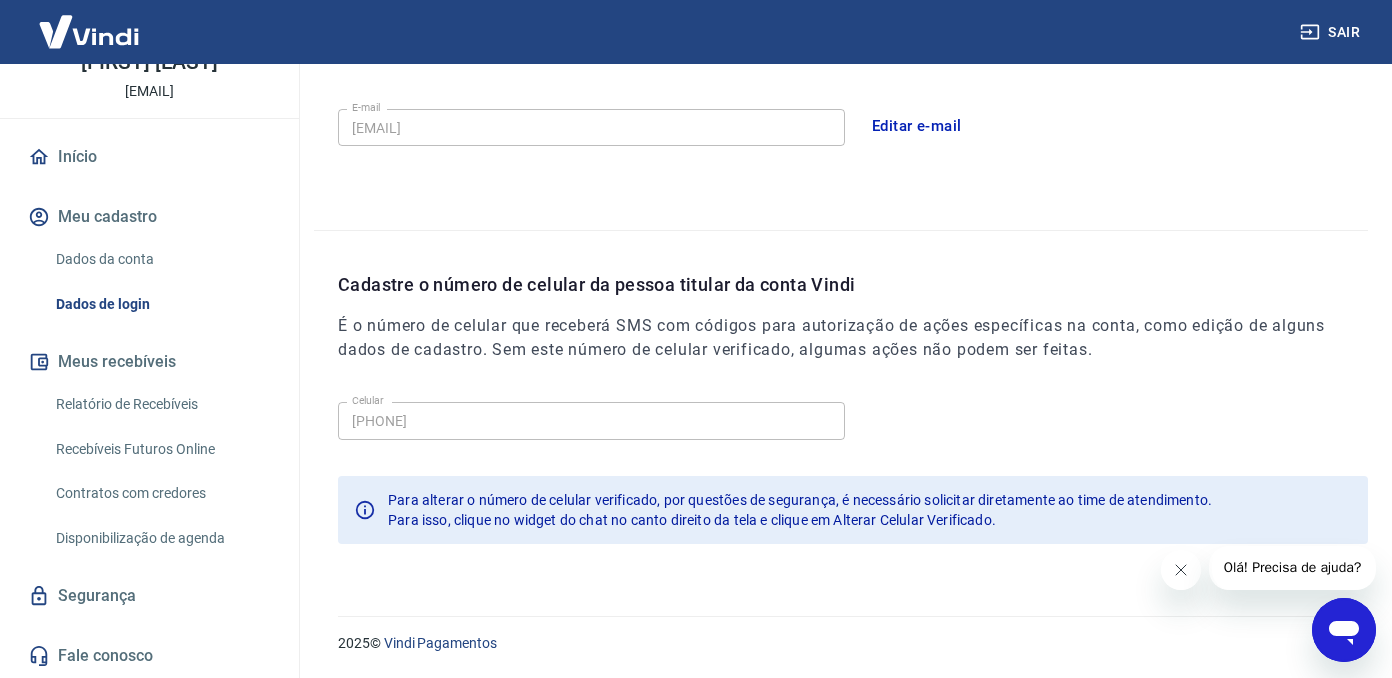click on "Segurança" at bounding box center (149, 596) 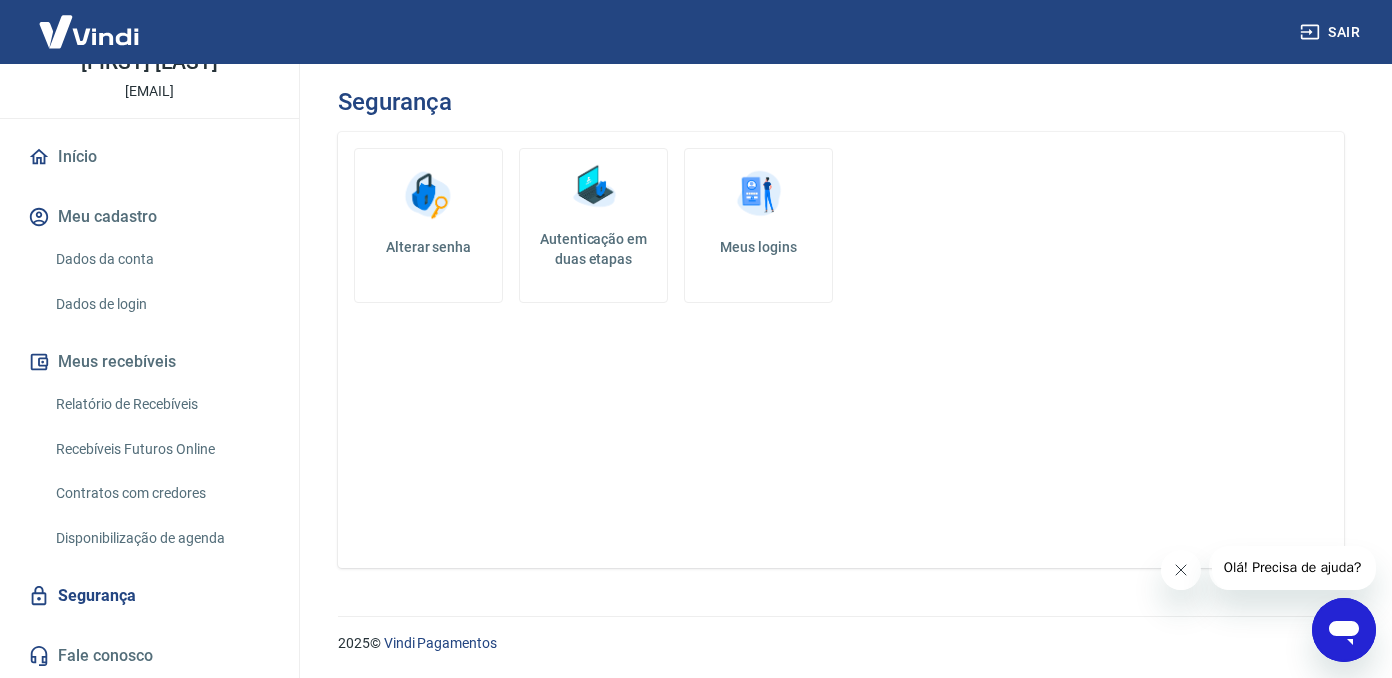scroll, scrollTop: 0, scrollLeft: 0, axis: both 